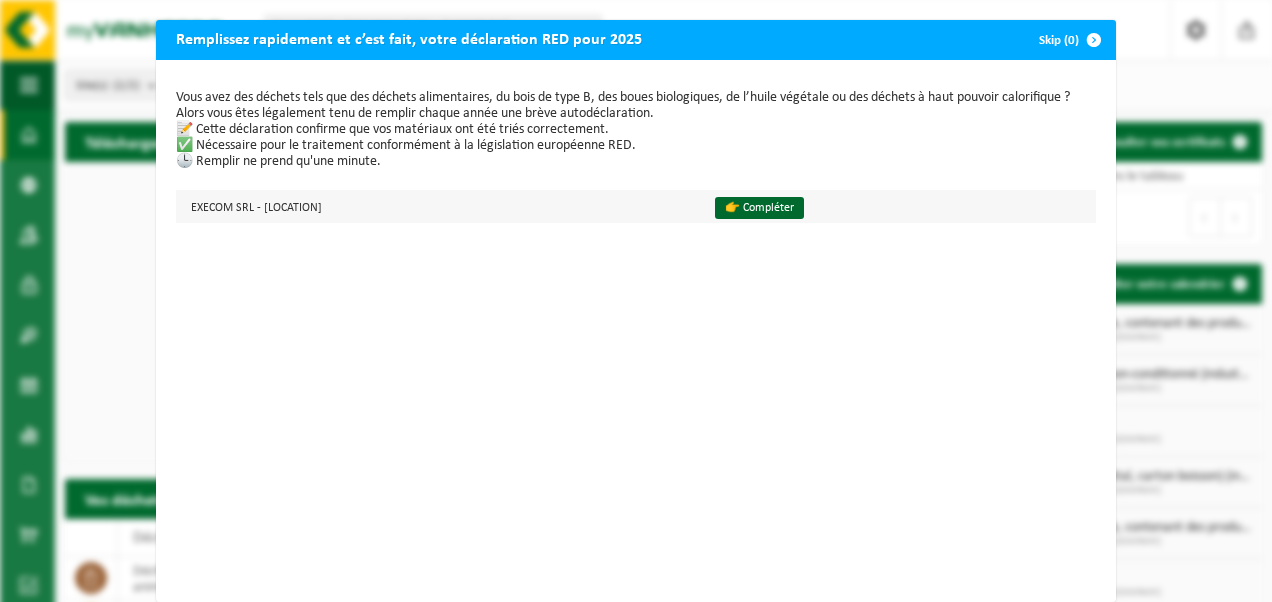 scroll, scrollTop: 0, scrollLeft: 0, axis: both 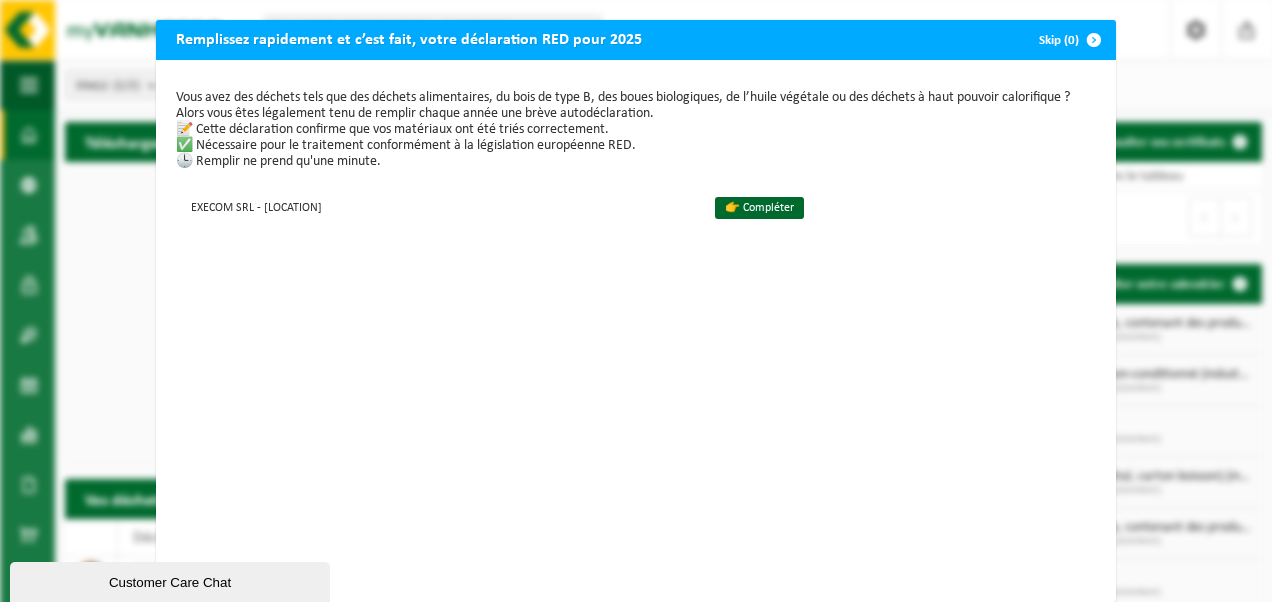 click at bounding box center (1094, 40) 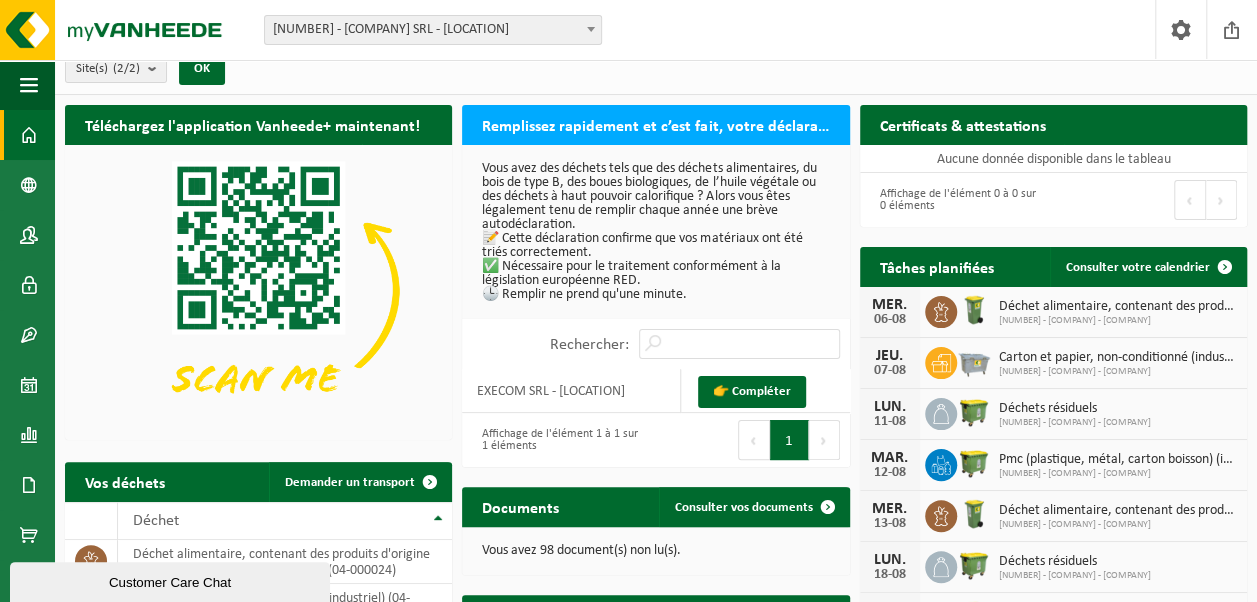 scroll, scrollTop: 0, scrollLeft: 0, axis: both 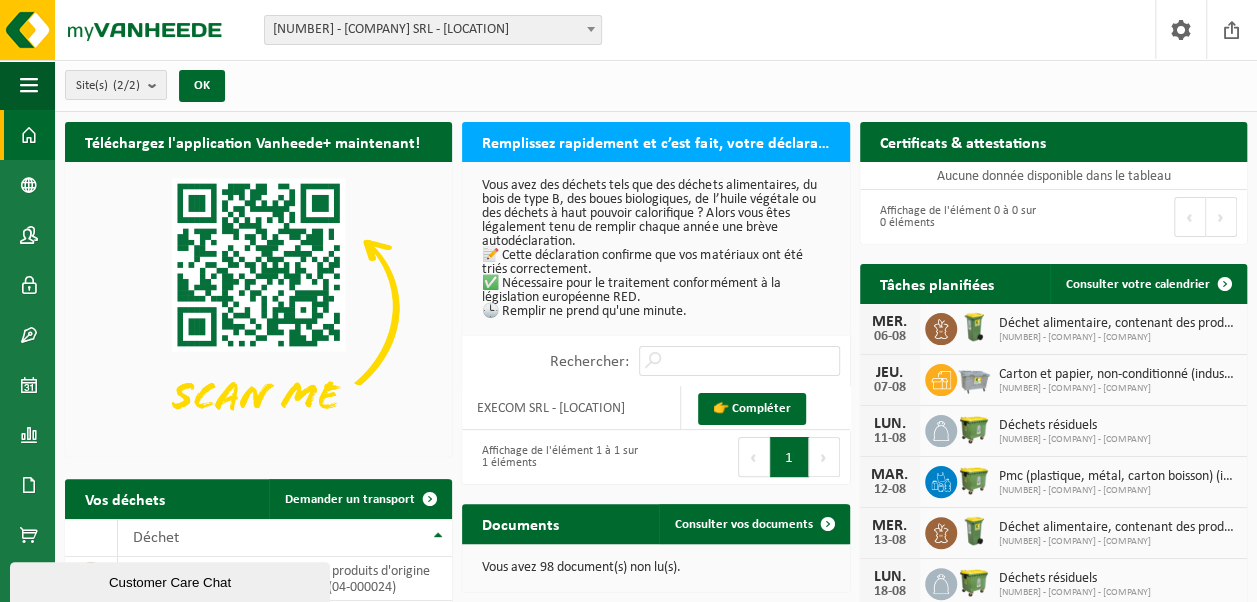 click at bounding box center (29, 135) 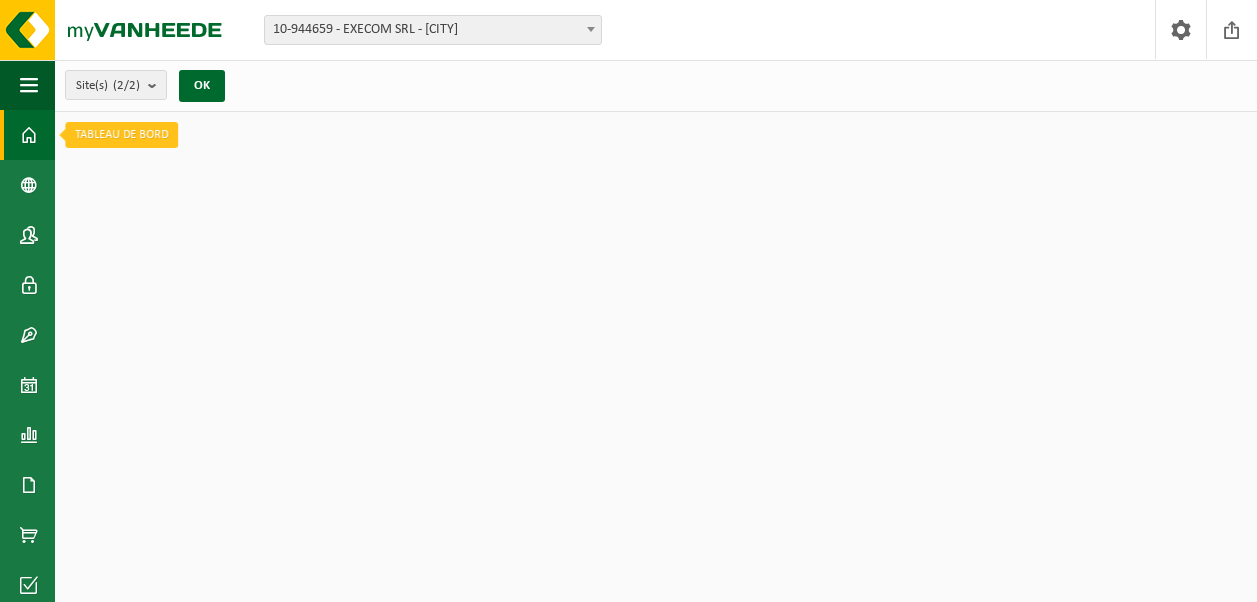 scroll, scrollTop: 0, scrollLeft: 0, axis: both 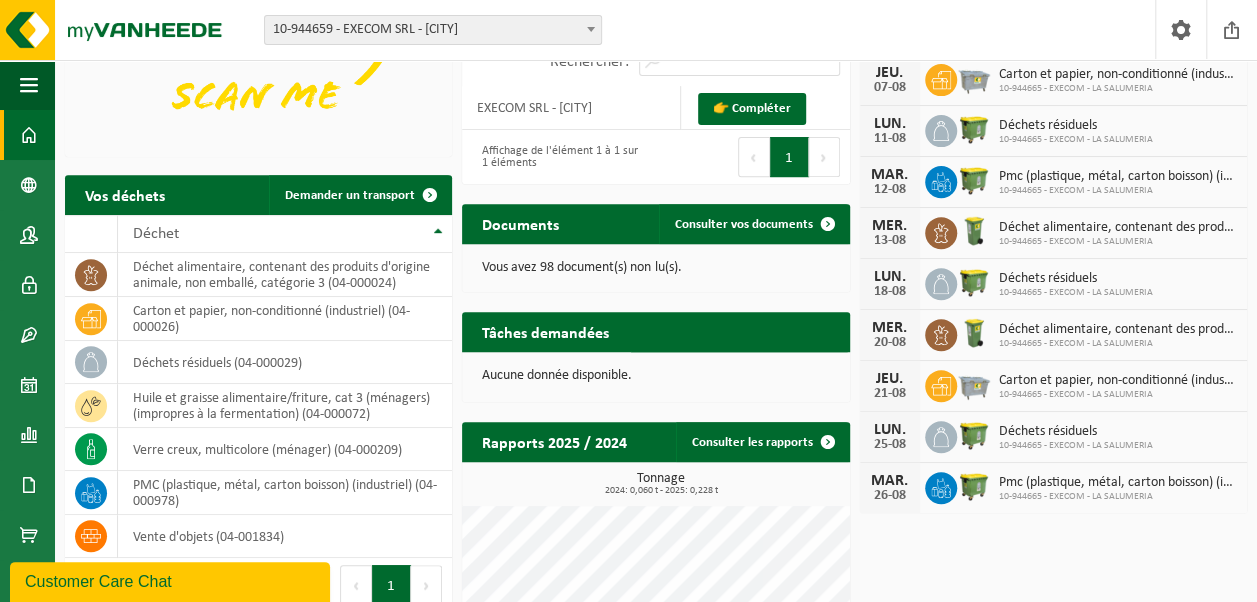click on "Aucune donnée disponible." at bounding box center [655, 376] 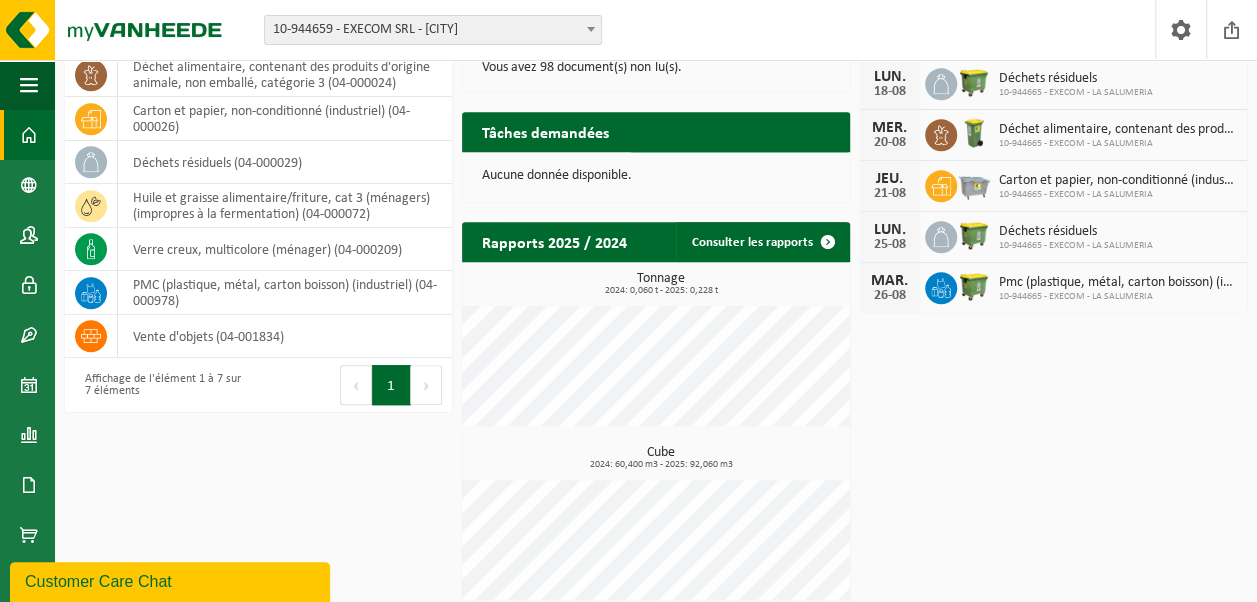 click on "Aucune donnée disponible." at bounding box center (655, 176) 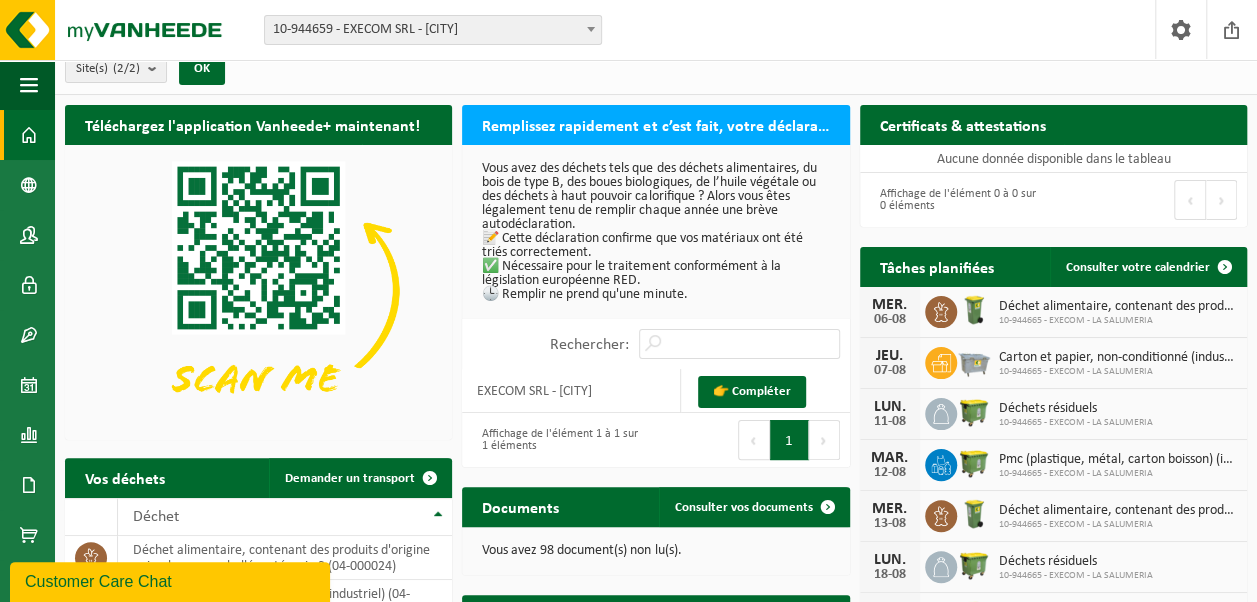 scroll, scrollTop: 0, scrollLeft: 0, axis: both 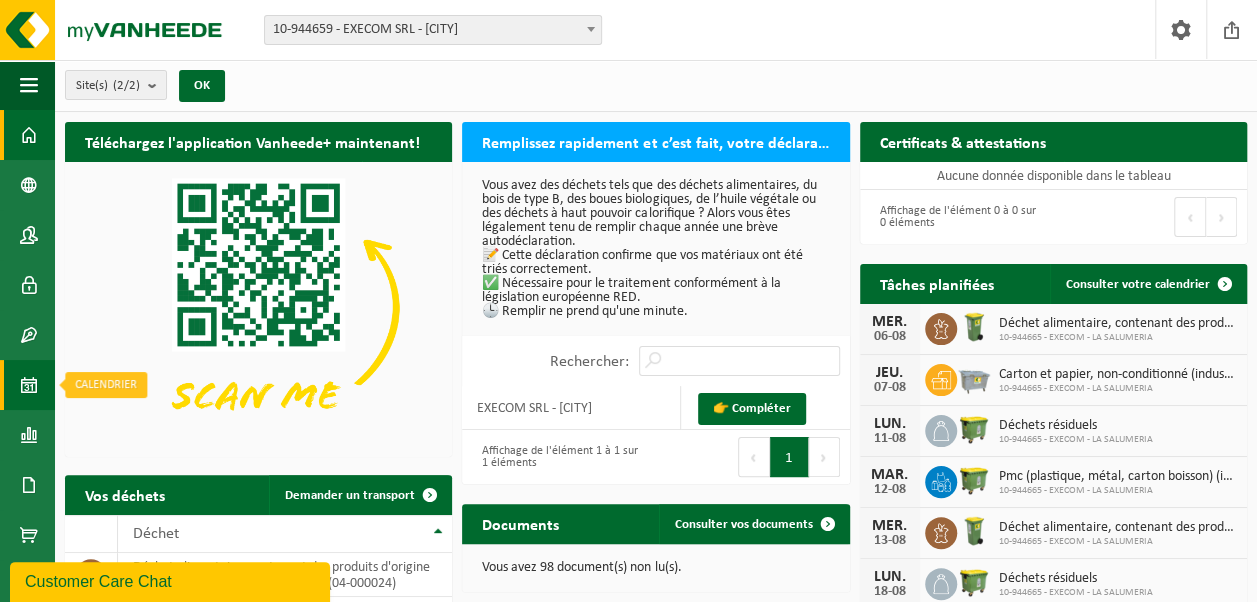 click on "Calendrier" at bounding box center (27, 385) 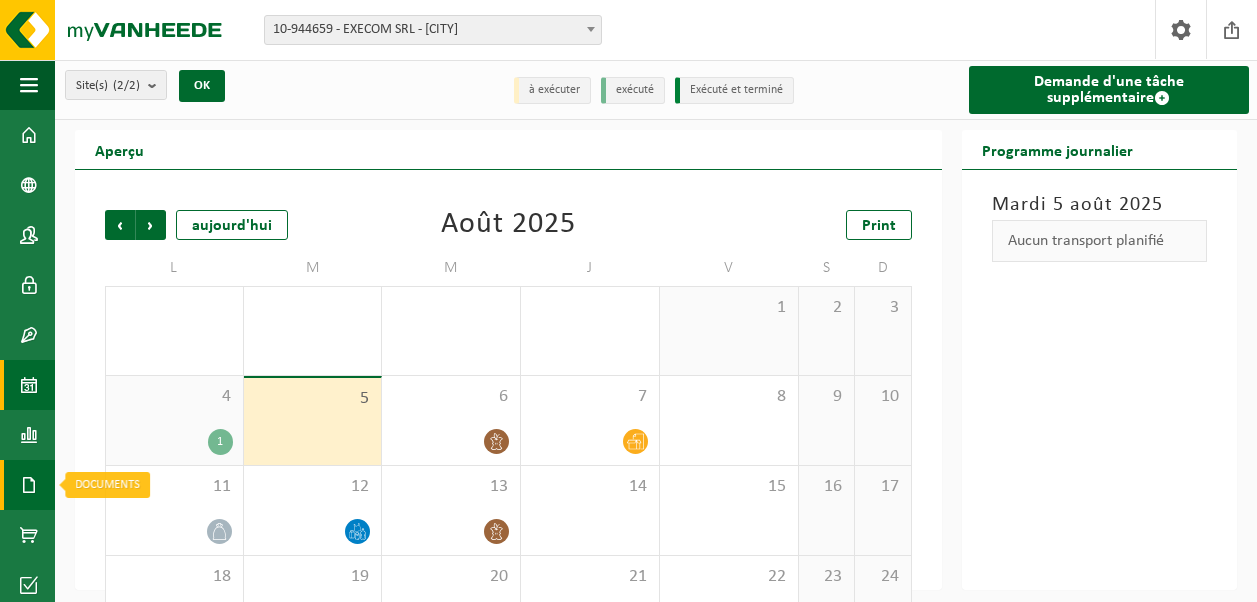 scroll, scrollTop: 0, scrollLeft: 0, axis: both 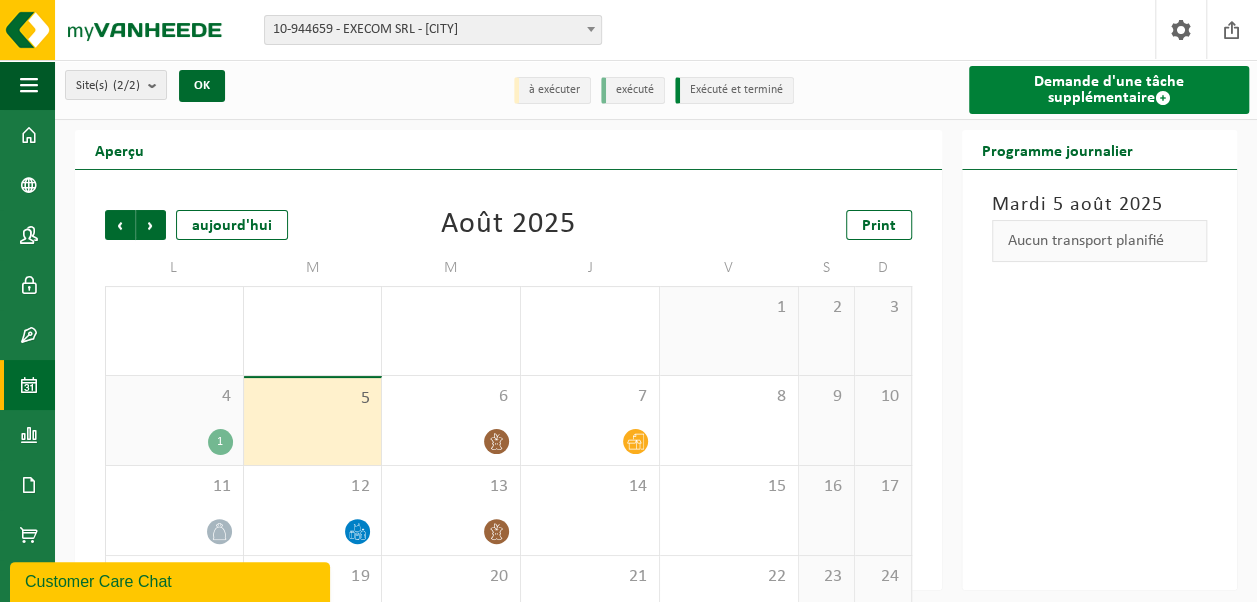 click on "Demande d'une tâche supplémentaire" at bounding box center (1109, 90) 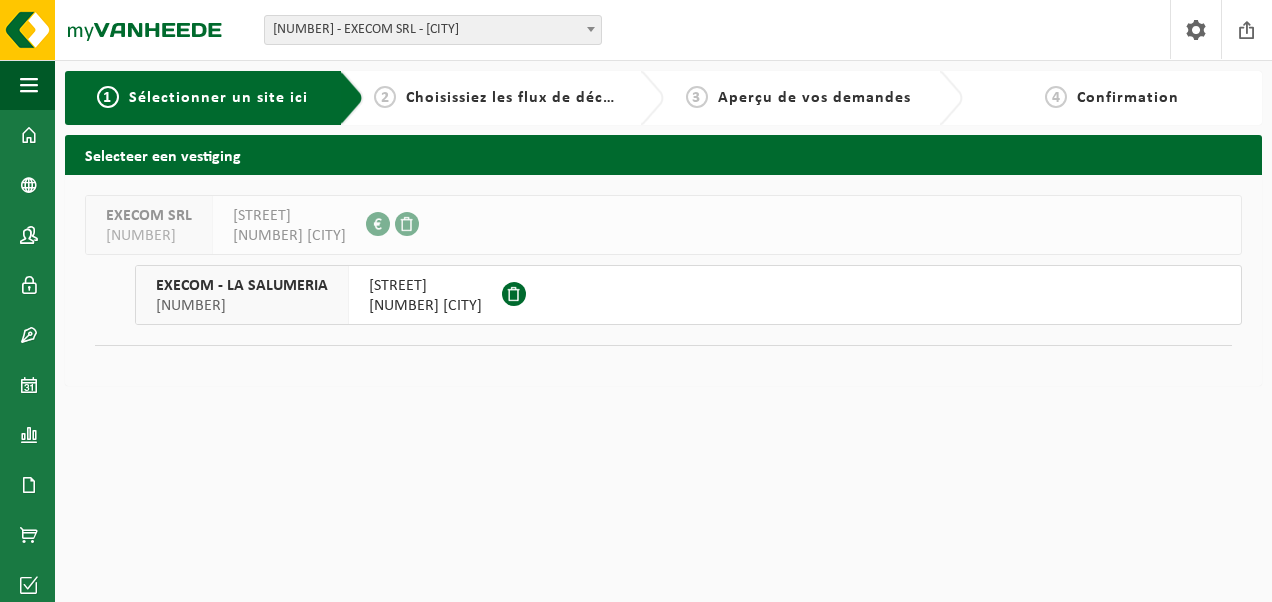 scroll, scrollTop: 0, scrollLeft: 0, axis: both 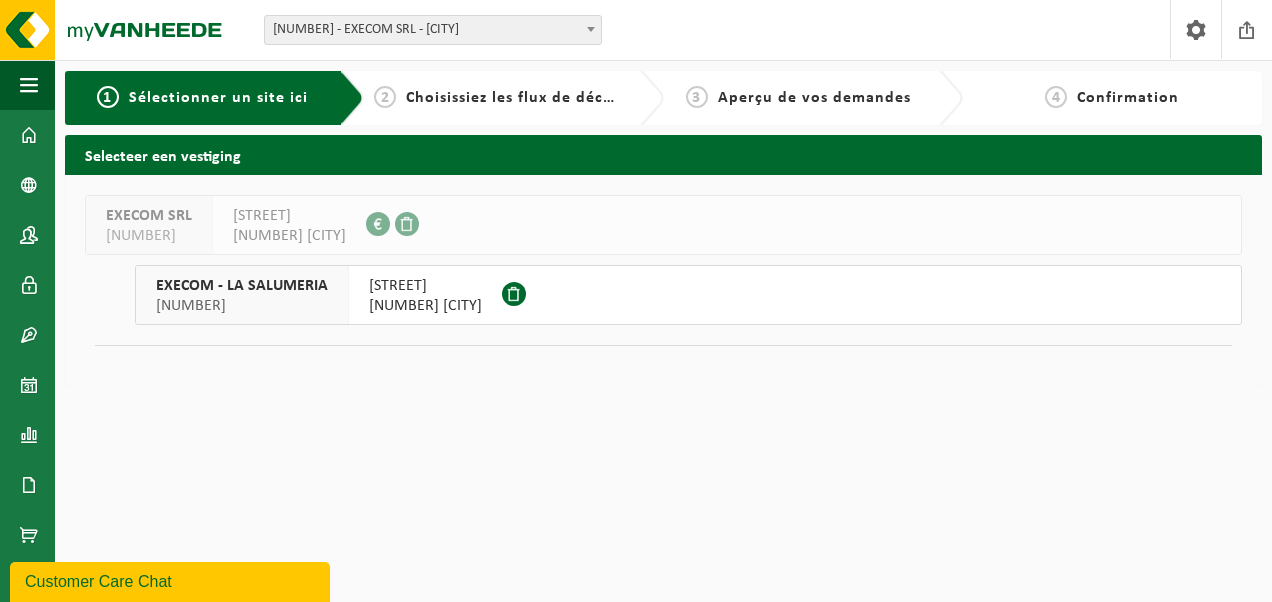 click on "RUE DE SENEFFE 50 6180 COURCELLES" at bounding box center (425, 295) 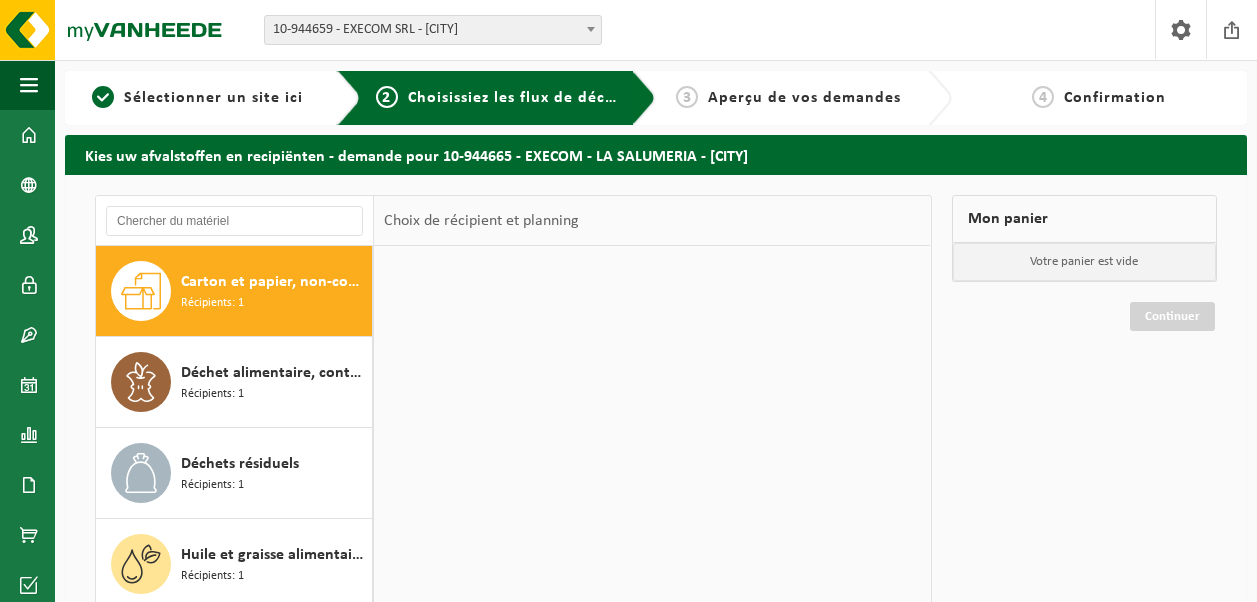scroll, scrollTop: 0, scrollLeft: 0, axis: both 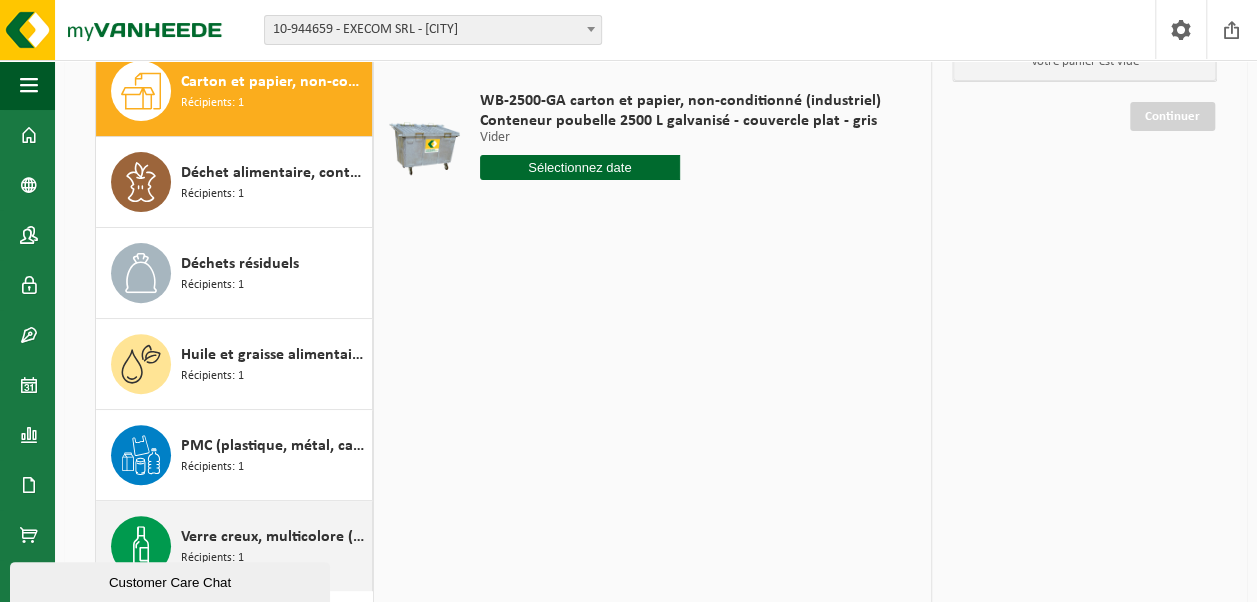 click on "Verre creux, multicolore (ménager)" at bounding box center [274, 537] 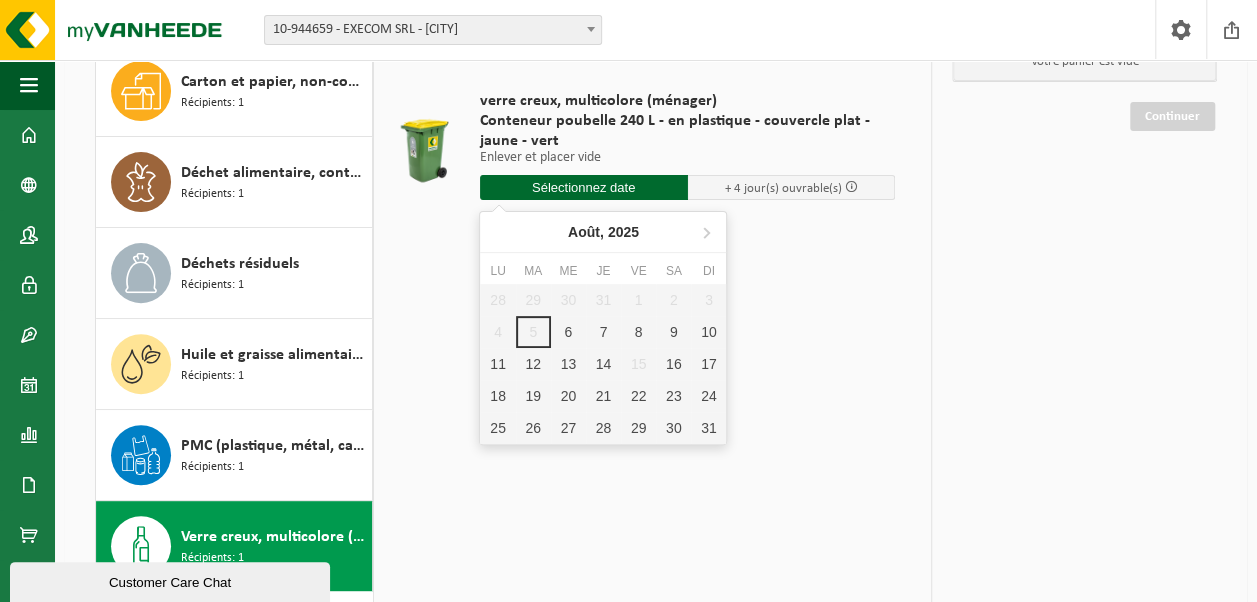 click at bounding box center [584, 187] 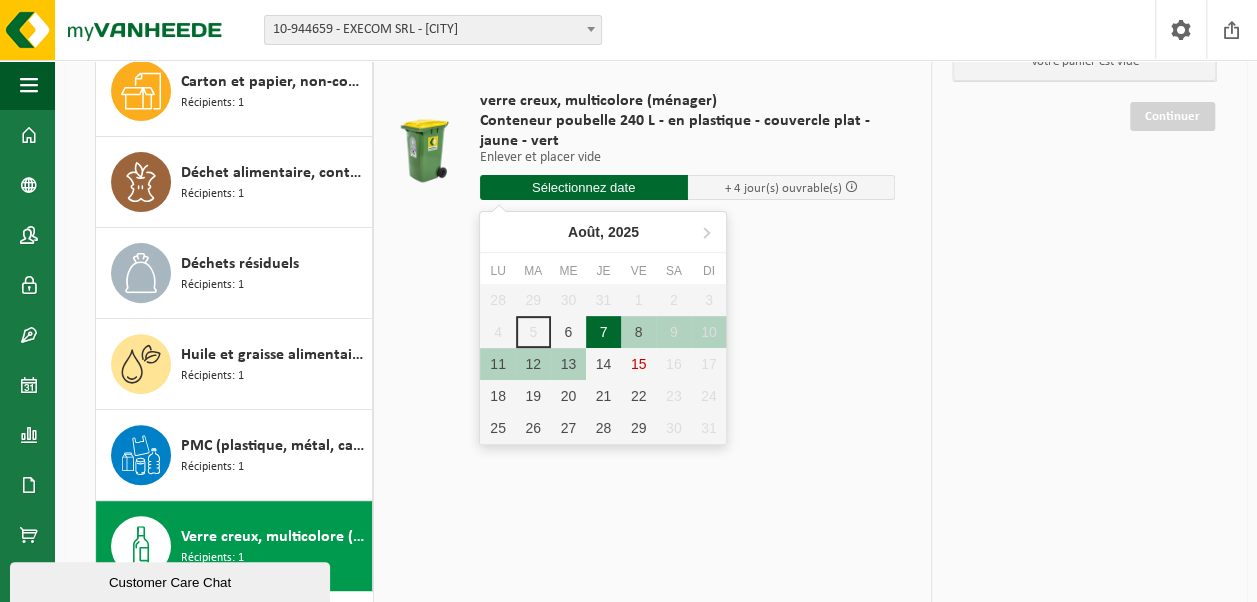 click on "7" at bounding box center (603, 332) 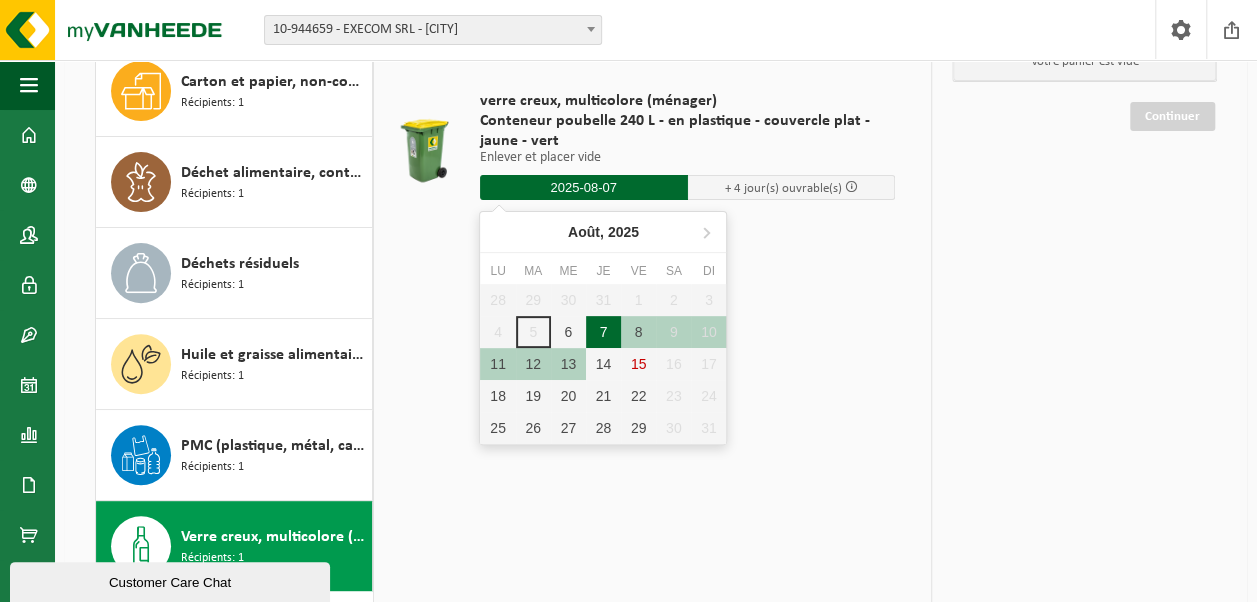 type on "à partir de [DATE]" 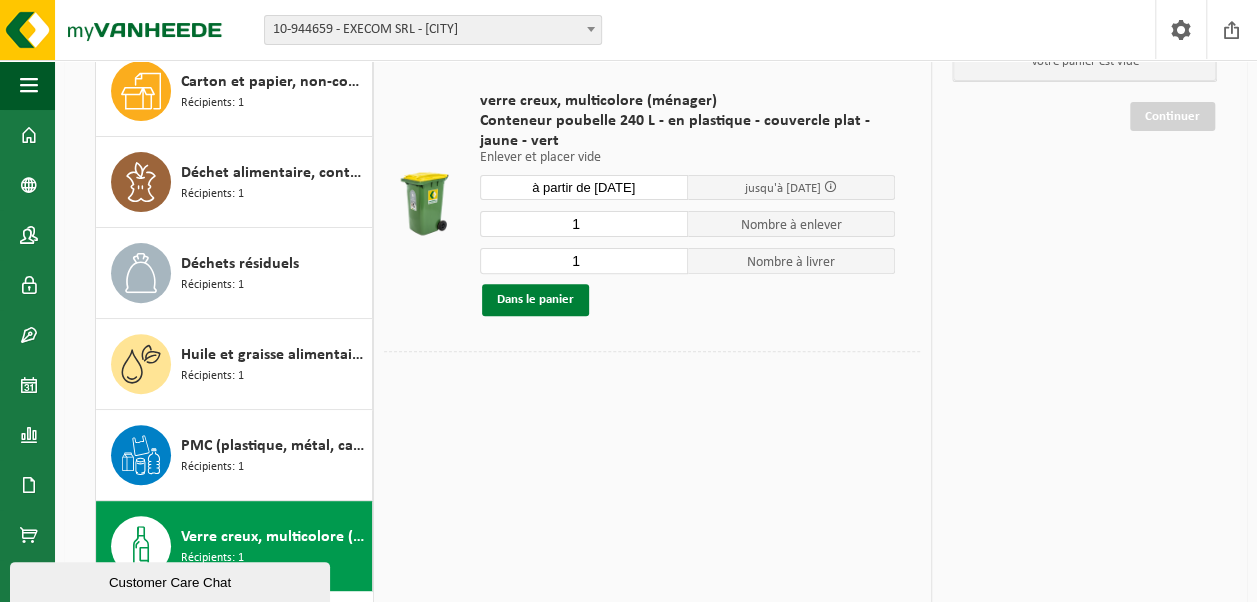 click on "Dans le panier" at bounding box center [535, 300] 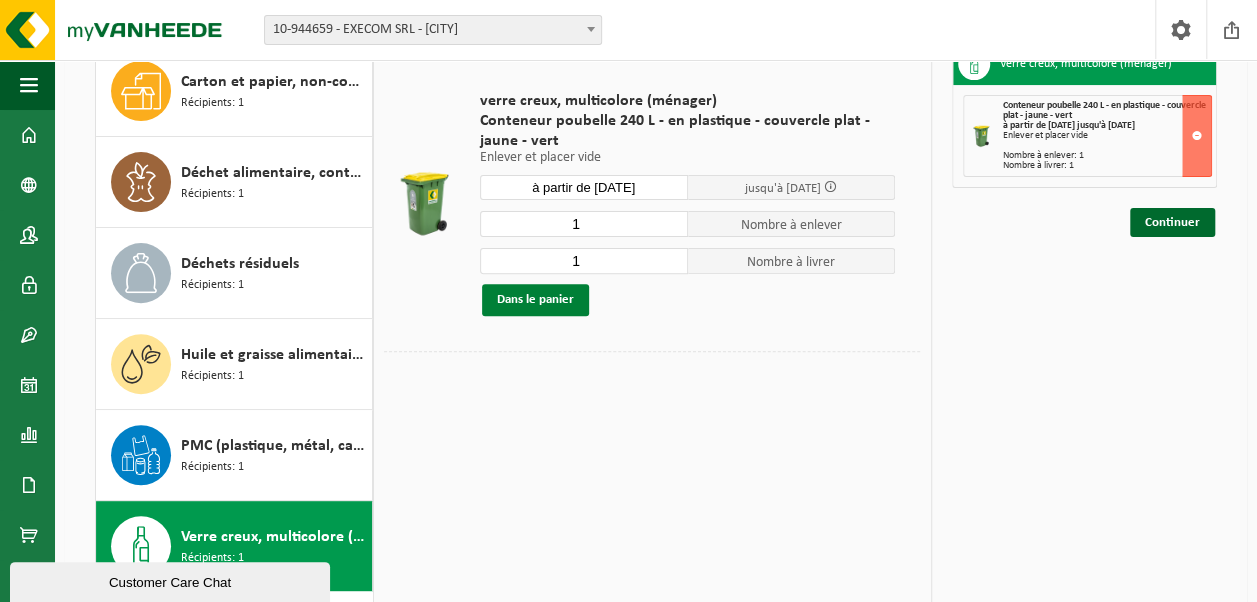 click on "Dans le panier" at bounding box center (535, 300) 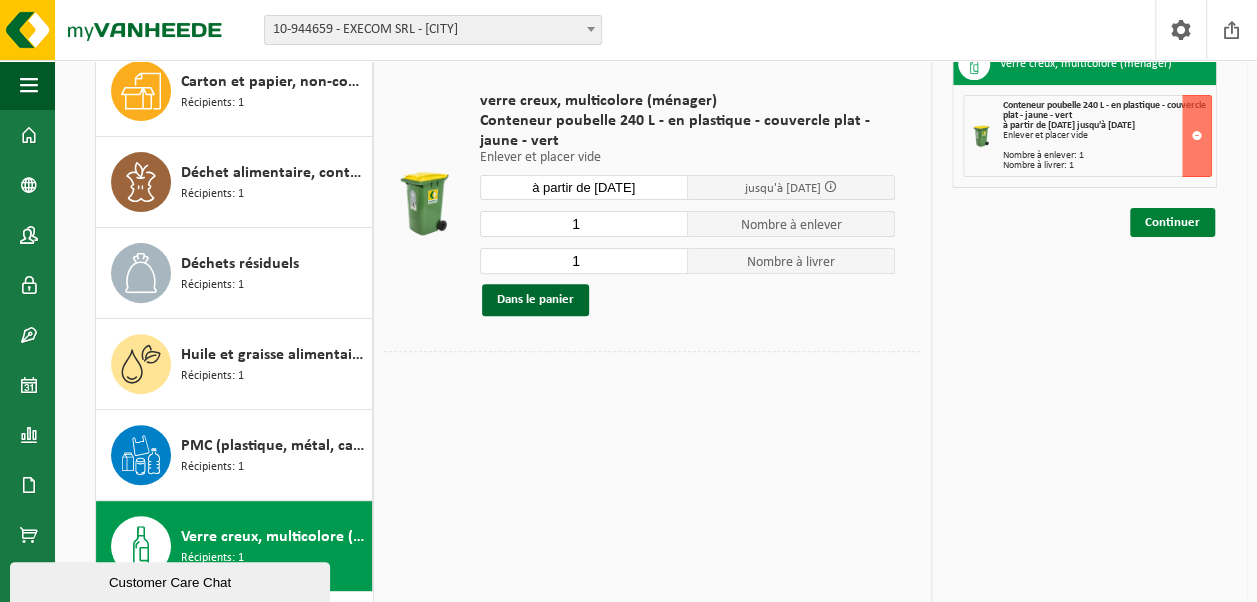 click on "Continuer" at bounding box center (1172, 222) 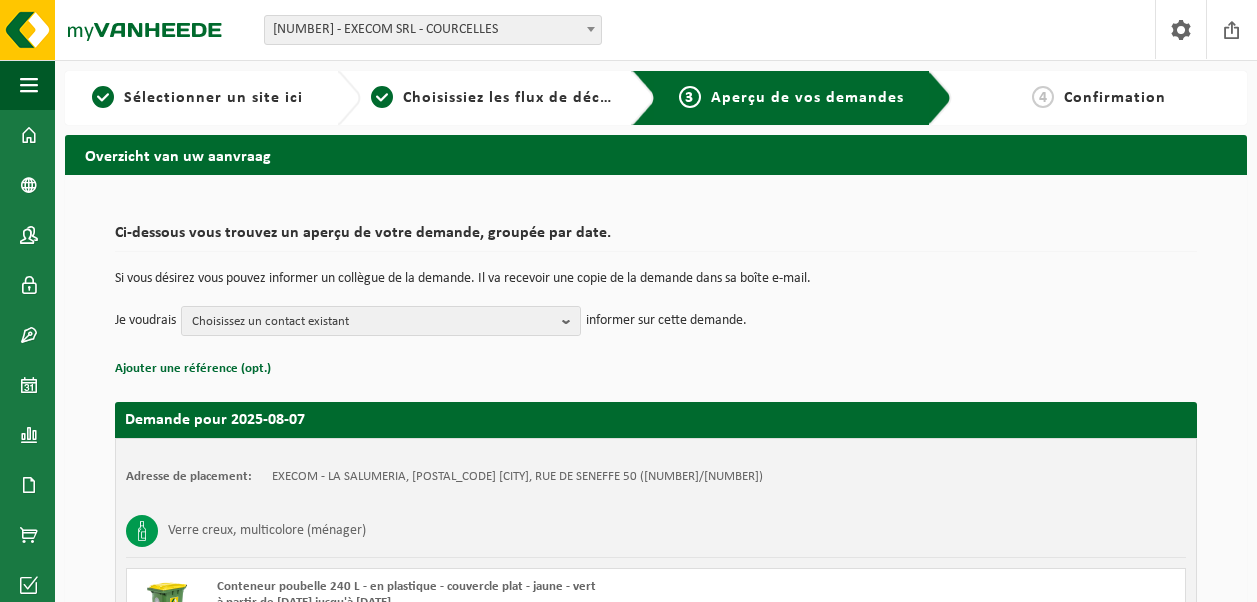 scroll, scrollTop: 0, scrollLeft: 0, axis: both 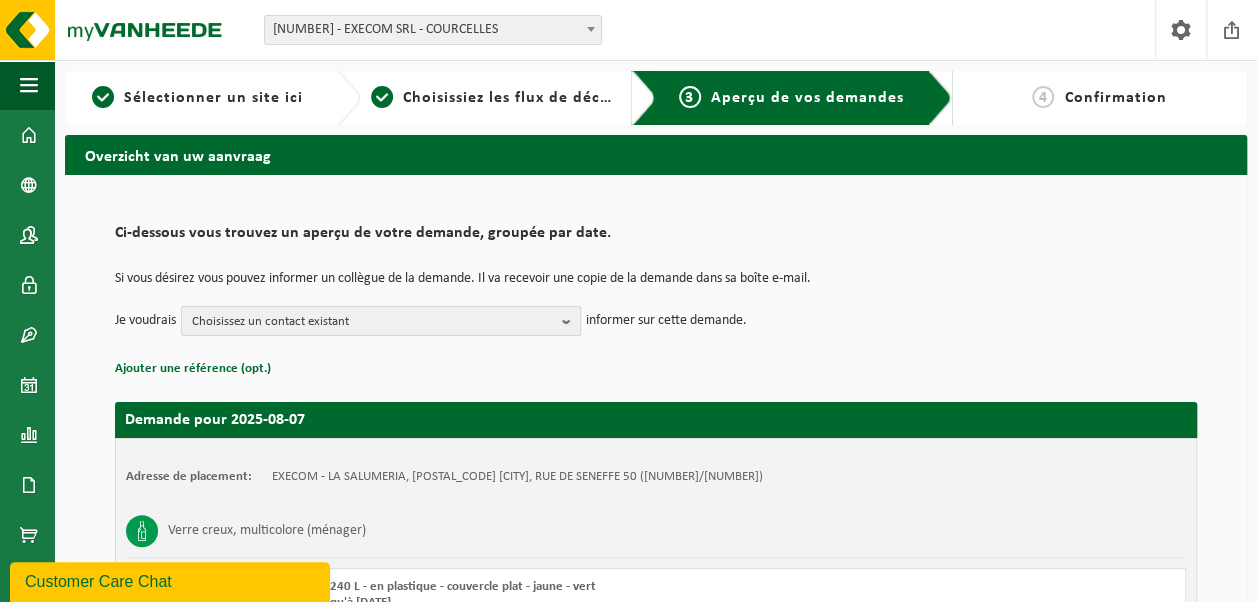 click on "Choisissez un contact existant" at bounding box center [373, 322] 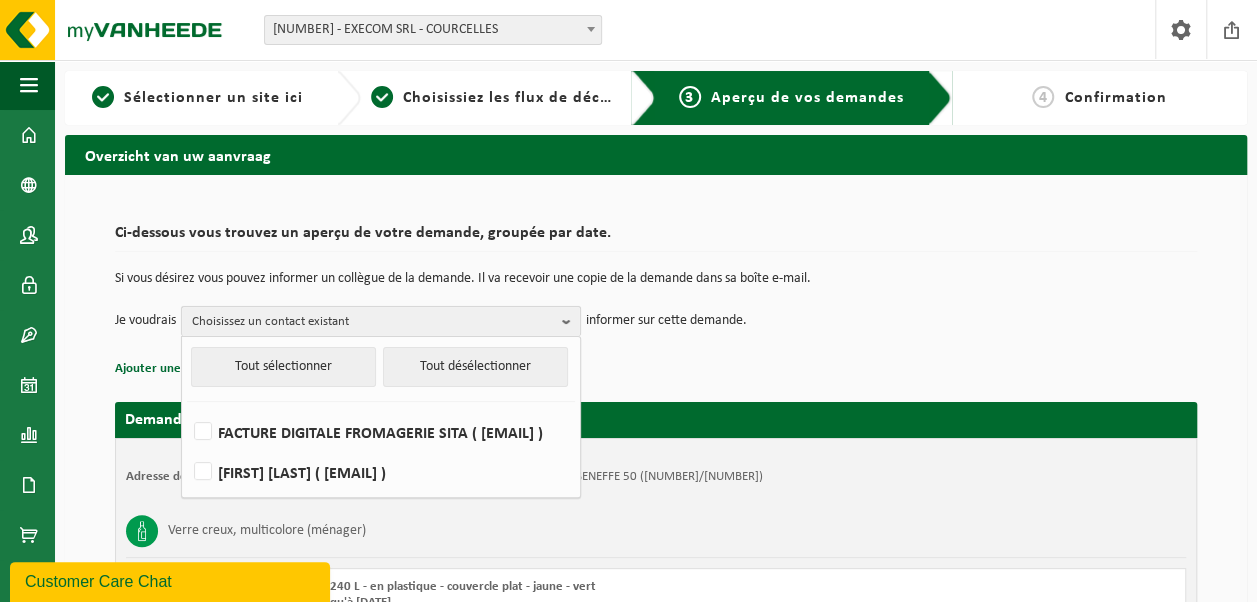 click on "Choisissez un contact existant" at bounding box center [373, 322] 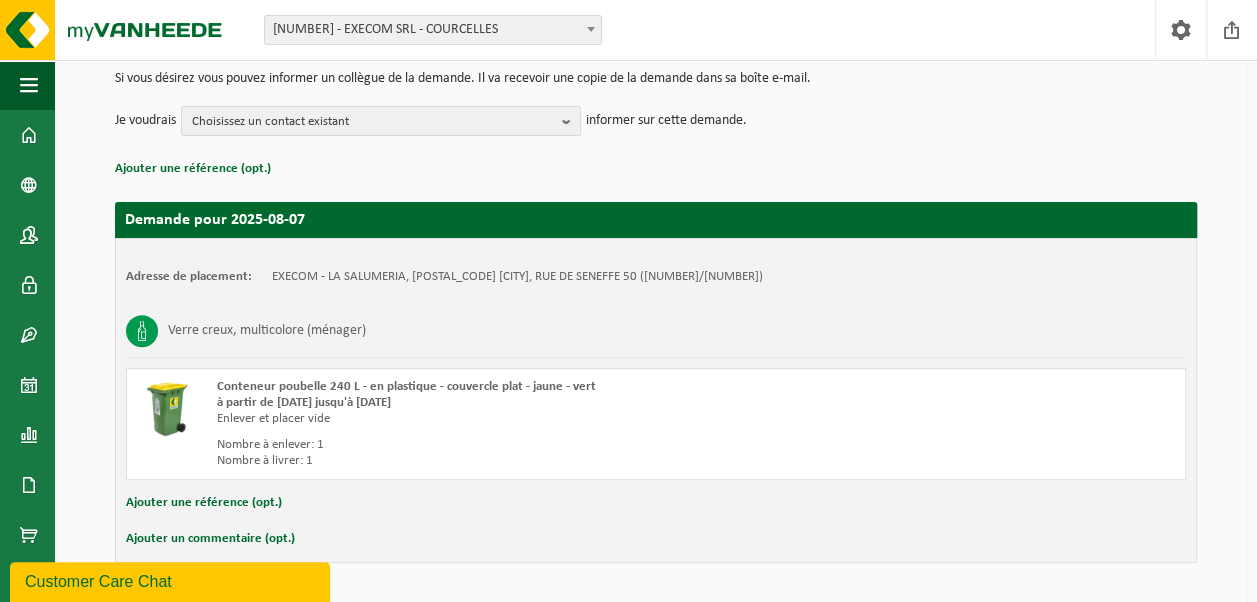 scroll, scrollTop: 259, scrollLeft: 0, axis: vertical 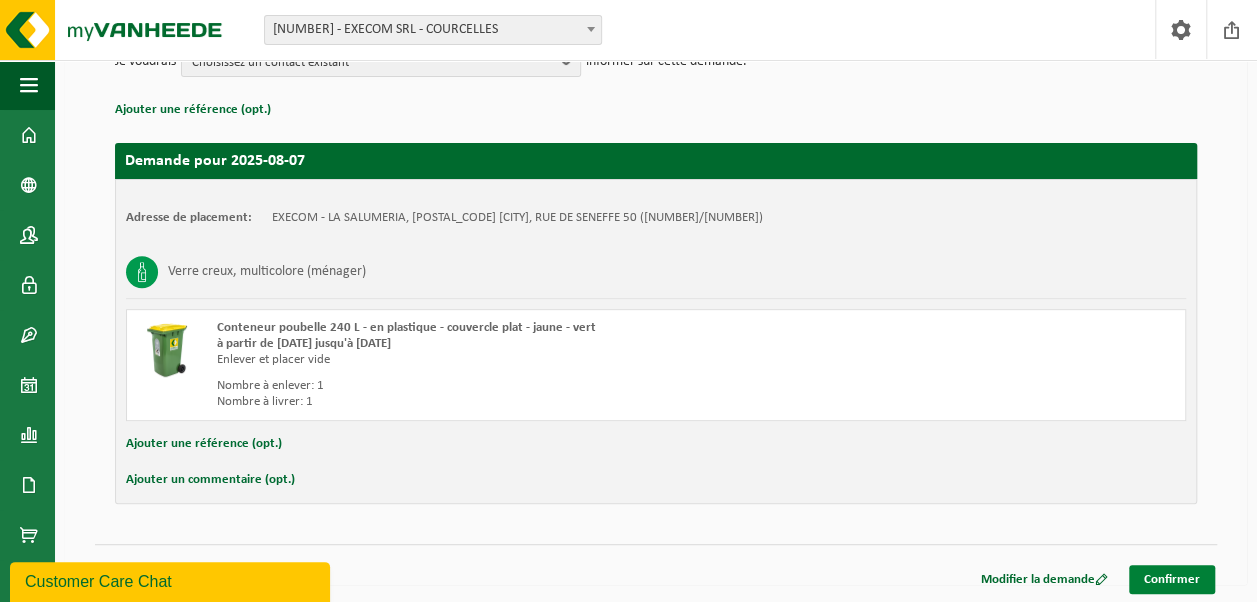 click on "Confirmer" at bounding box center (1172, 579) 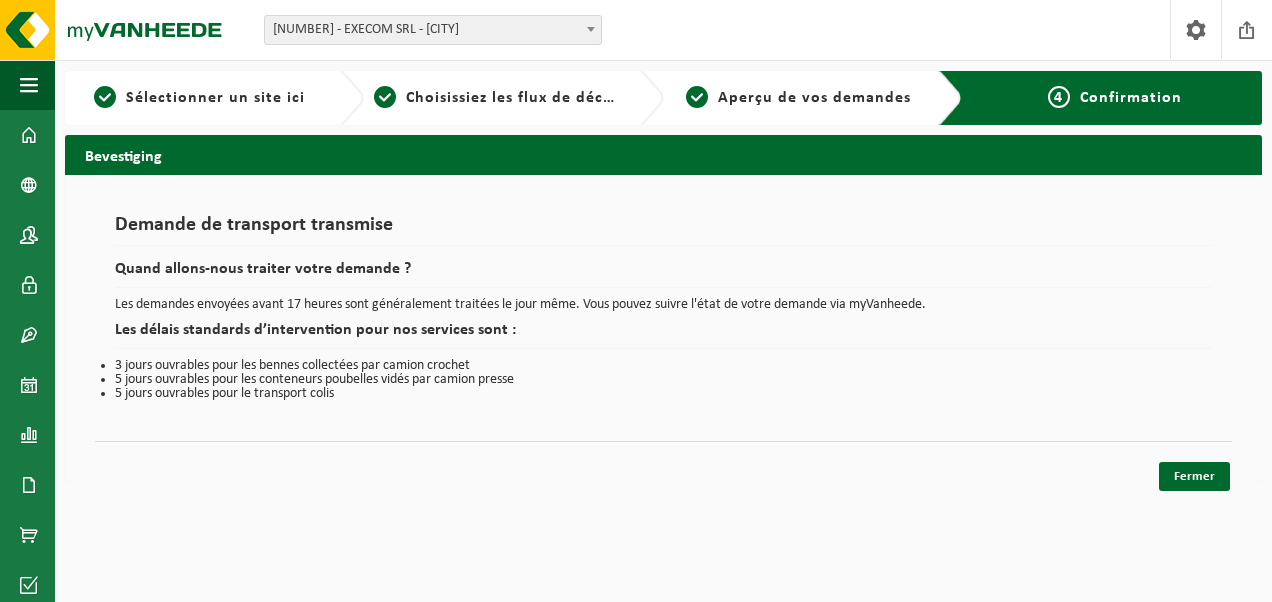 scroll, scrollTop: 0, scrollLeft: 0, axis: both 